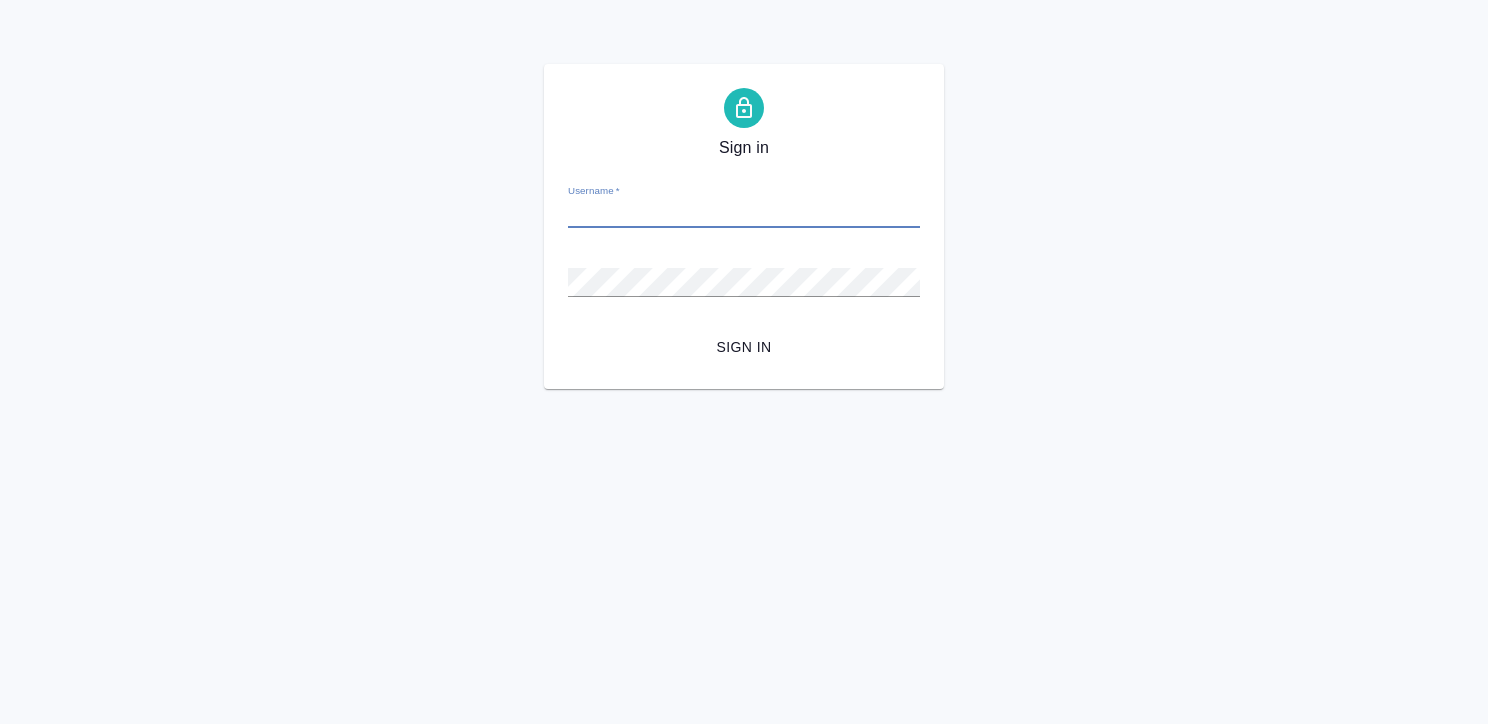 scroll, scrollTop: 0, scrollLeft: 0, axis: both 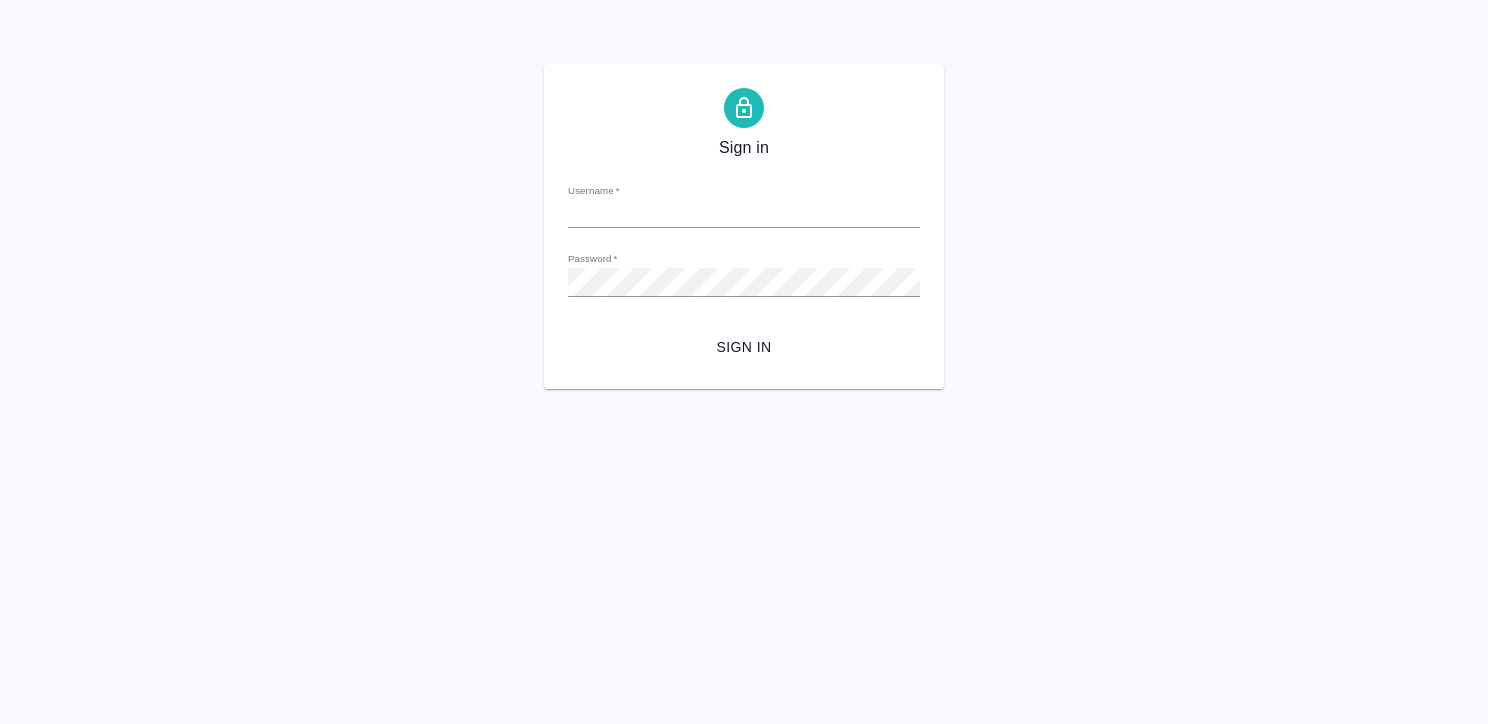 type on "k.kritskaya@awatera.com" 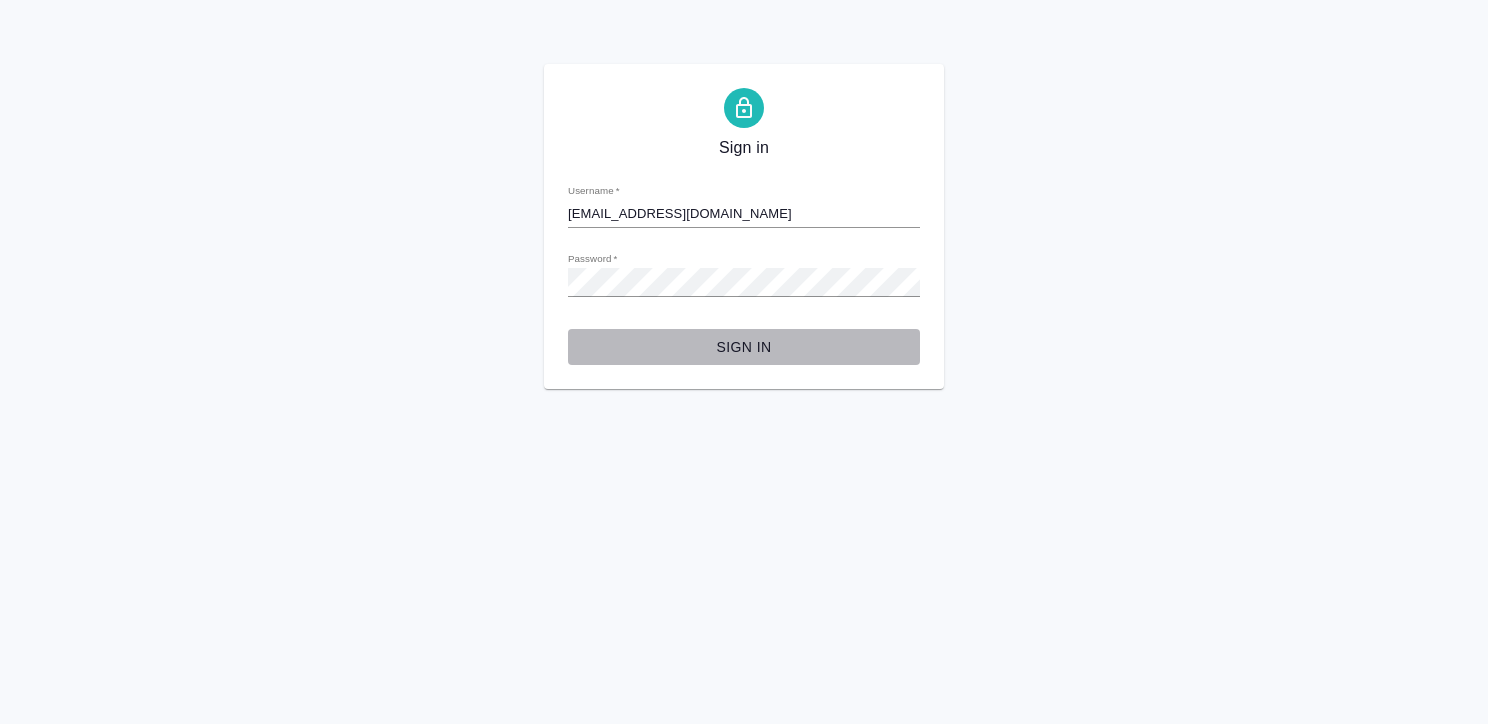 click on "Sign in" at bounding box center [744, 347] 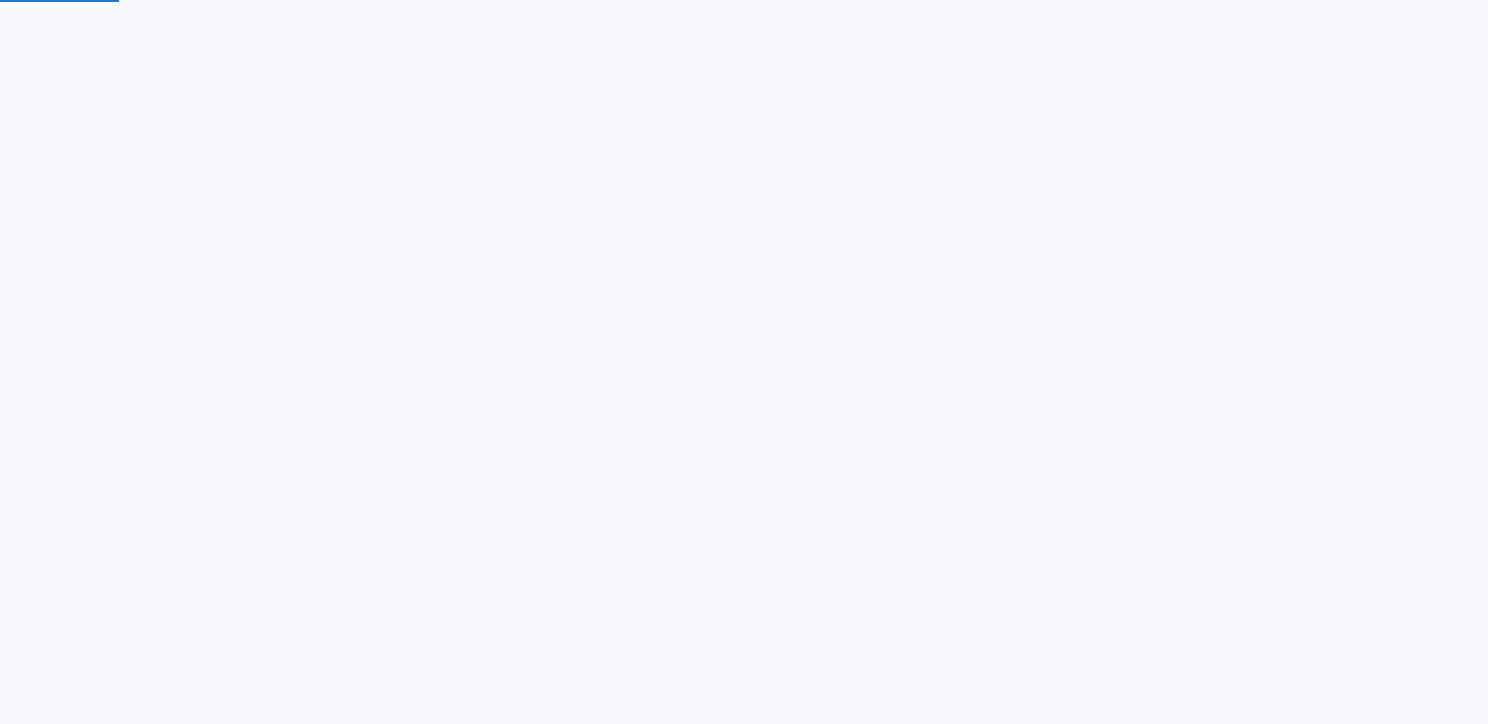 scroll, scrollTop: 0, scrollLeft: 0, axis: both 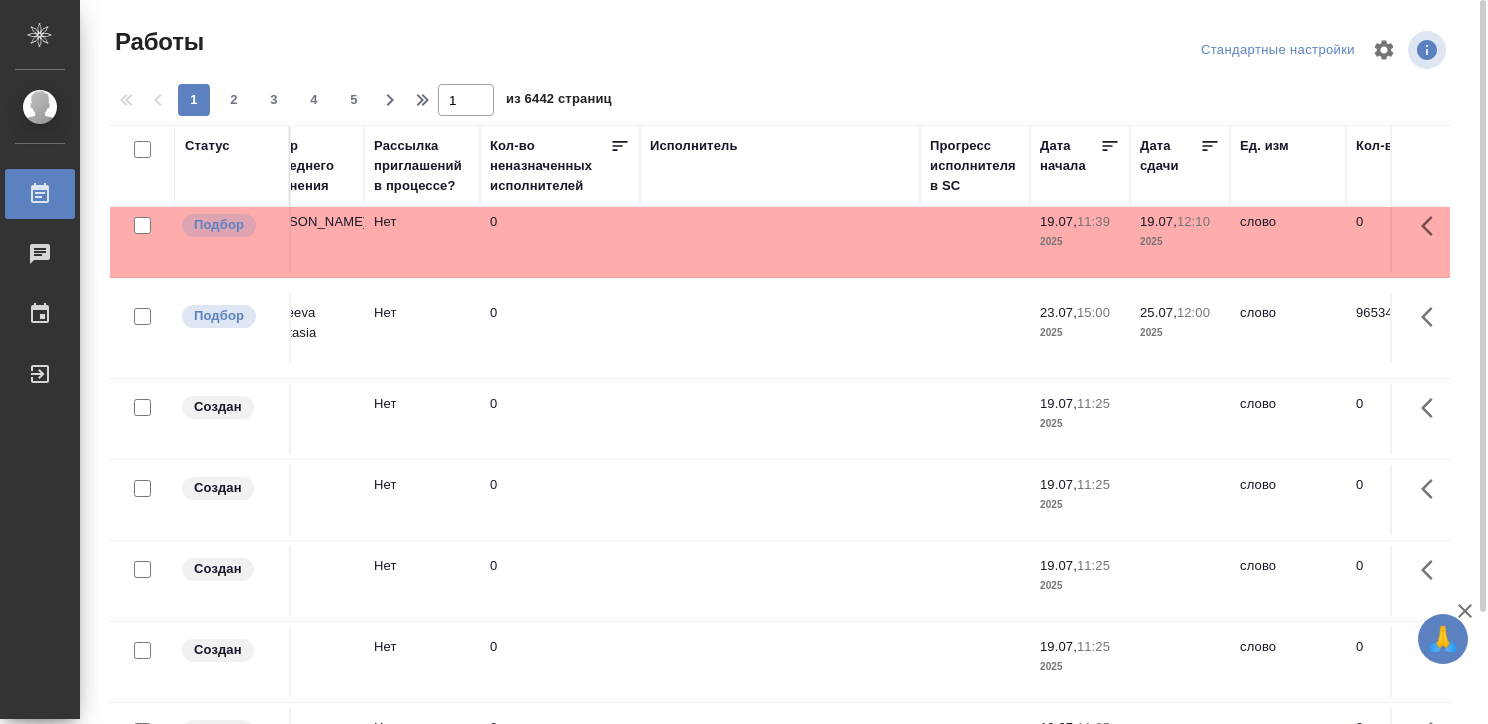 click on "Исполнитель" at bounding box center (694, 146) 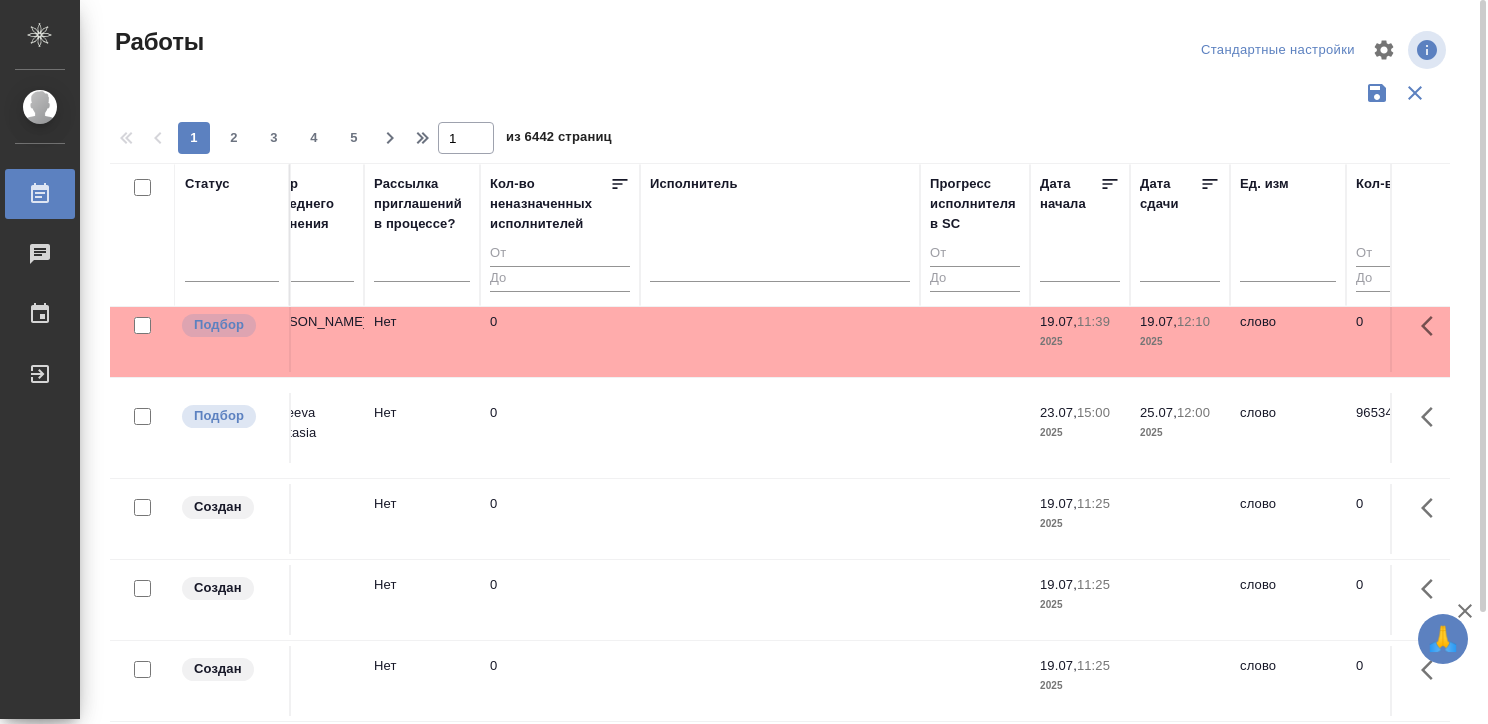 scroll, scrollTop: 73, scrollLeft: 980, axis: both 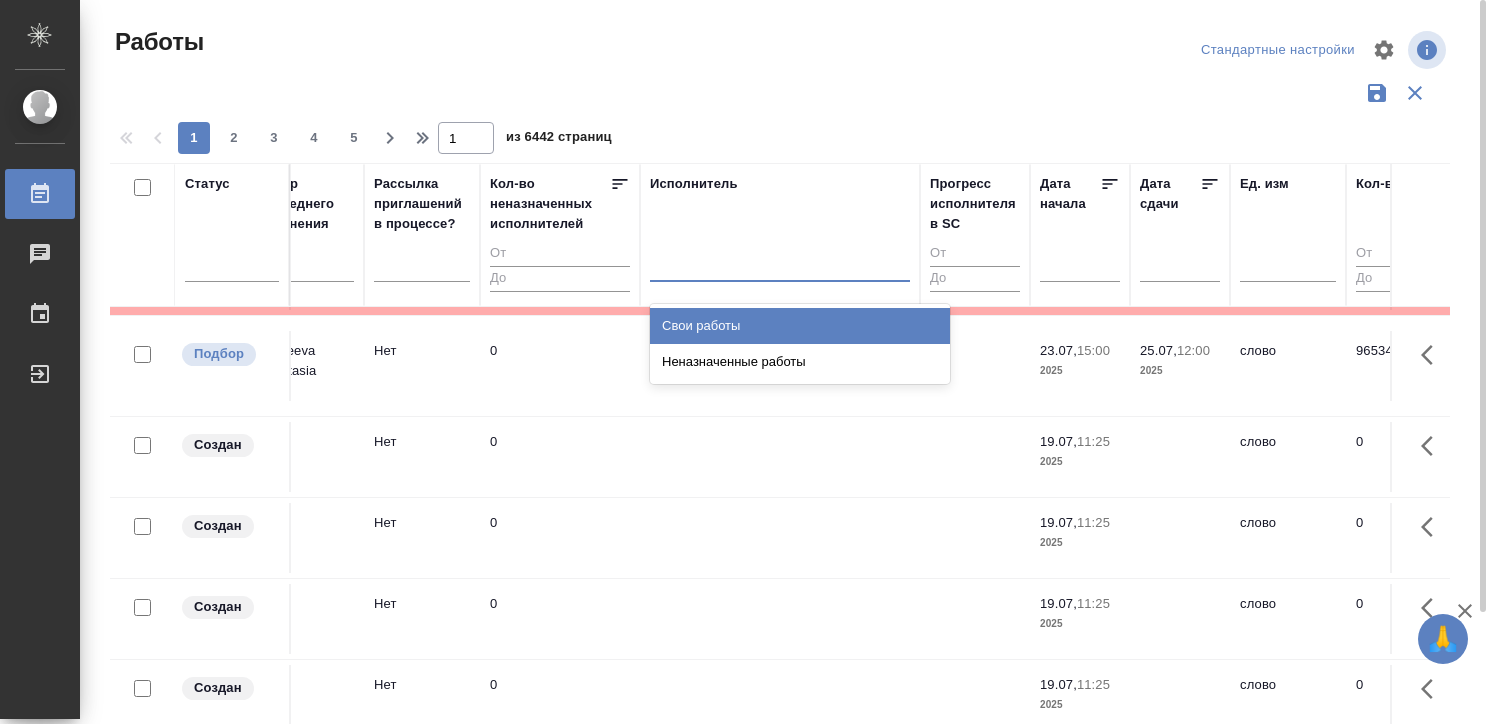 click at bounding box center (780, 261) 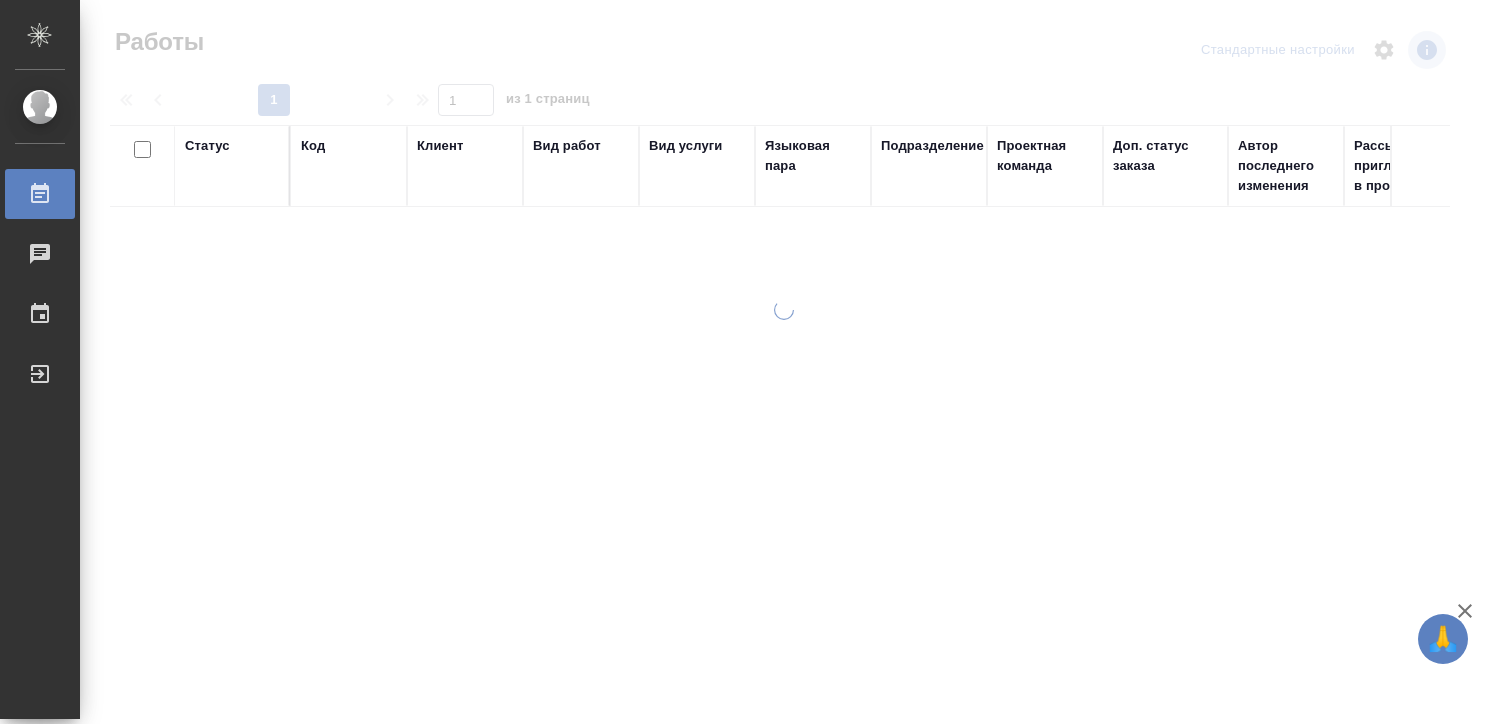 scroll, scrollTop: 0, scrollLeft: 0, axis: both 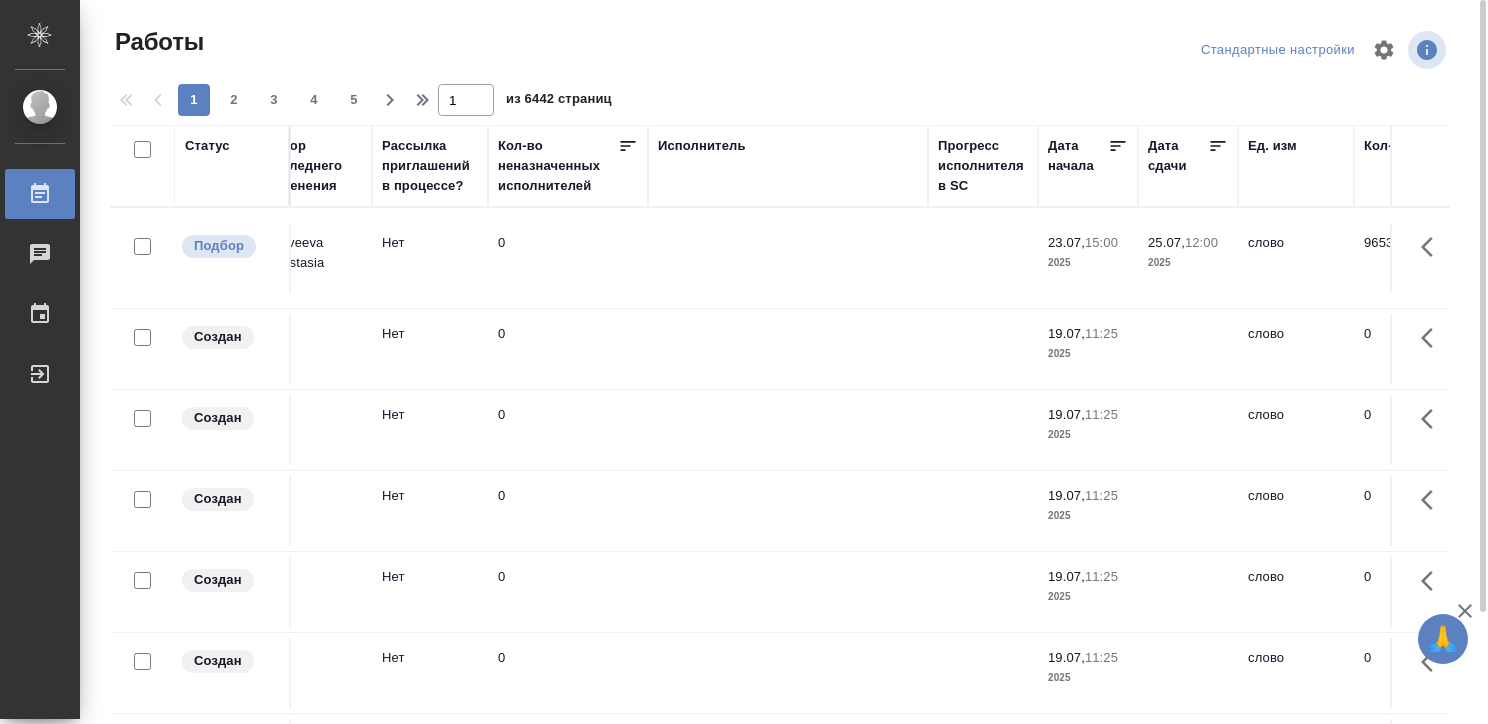 click on "Исполнитель" at bounding box center [702, 146] 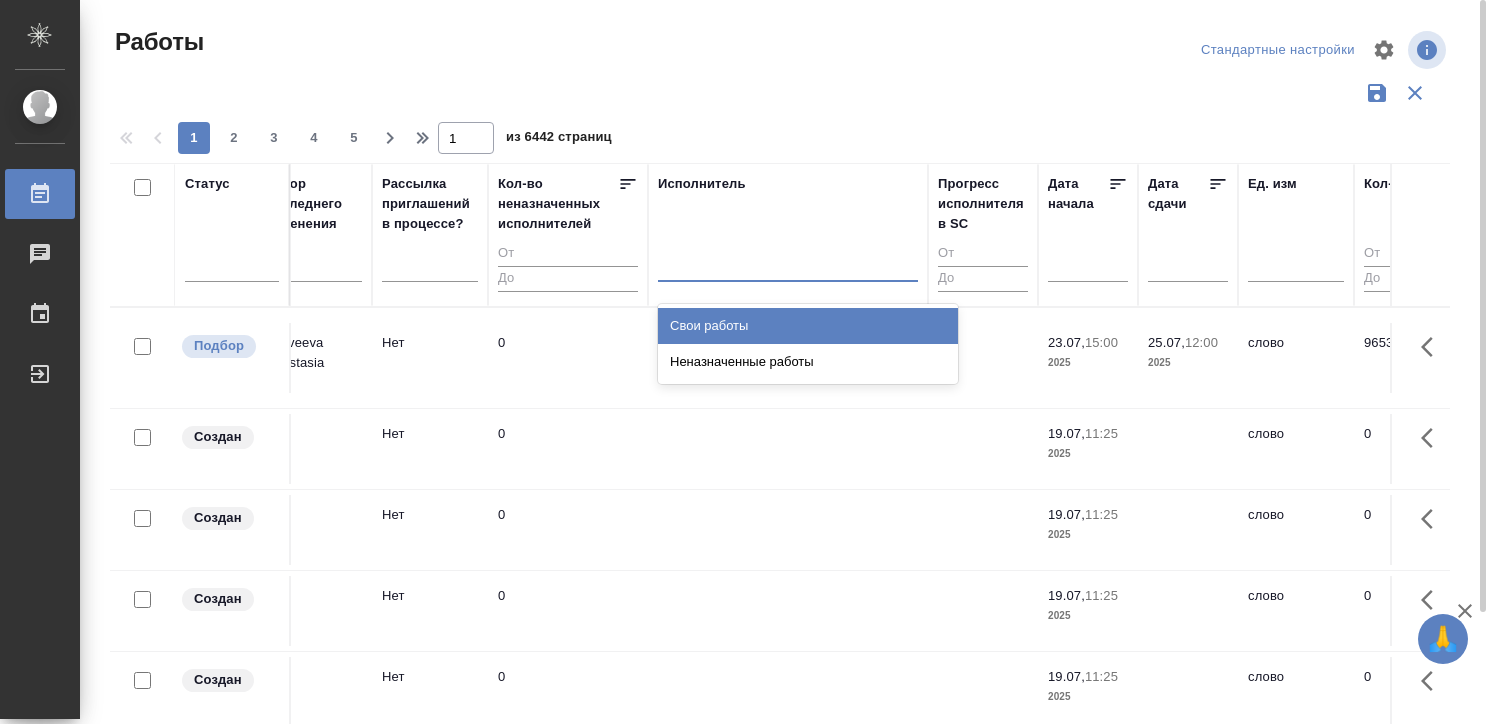 click at bounding box center [788, 261] 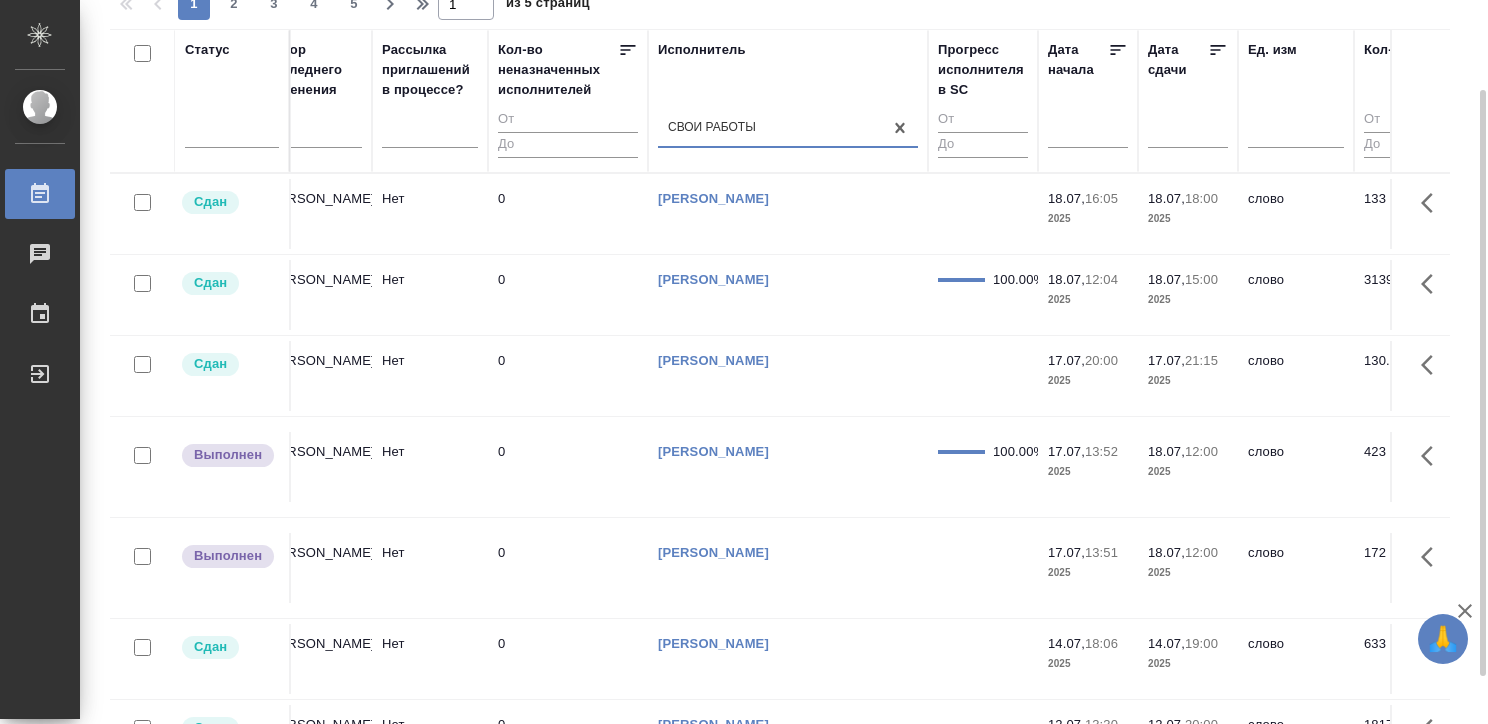 scroll, scrollTop: 144, scrollLeft: 0, axis: vertical 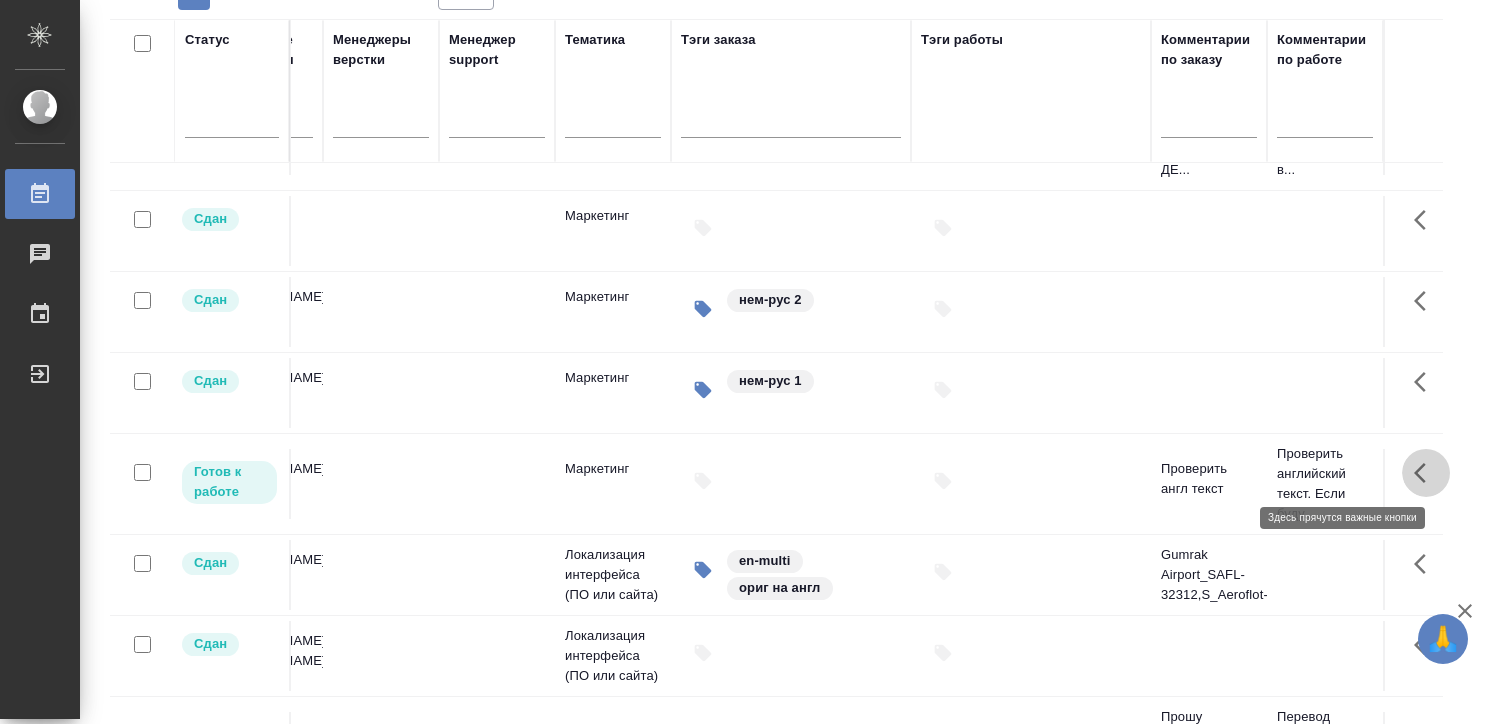 click 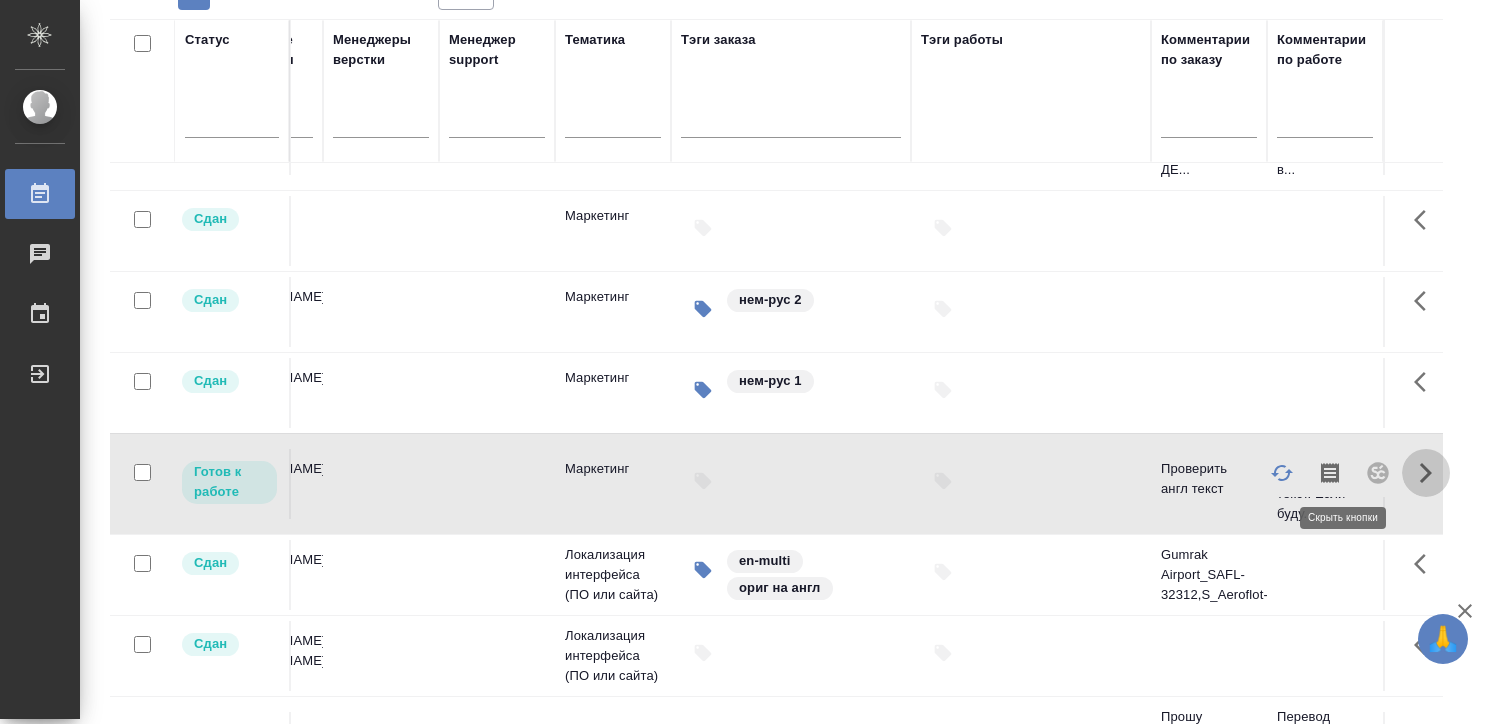 click 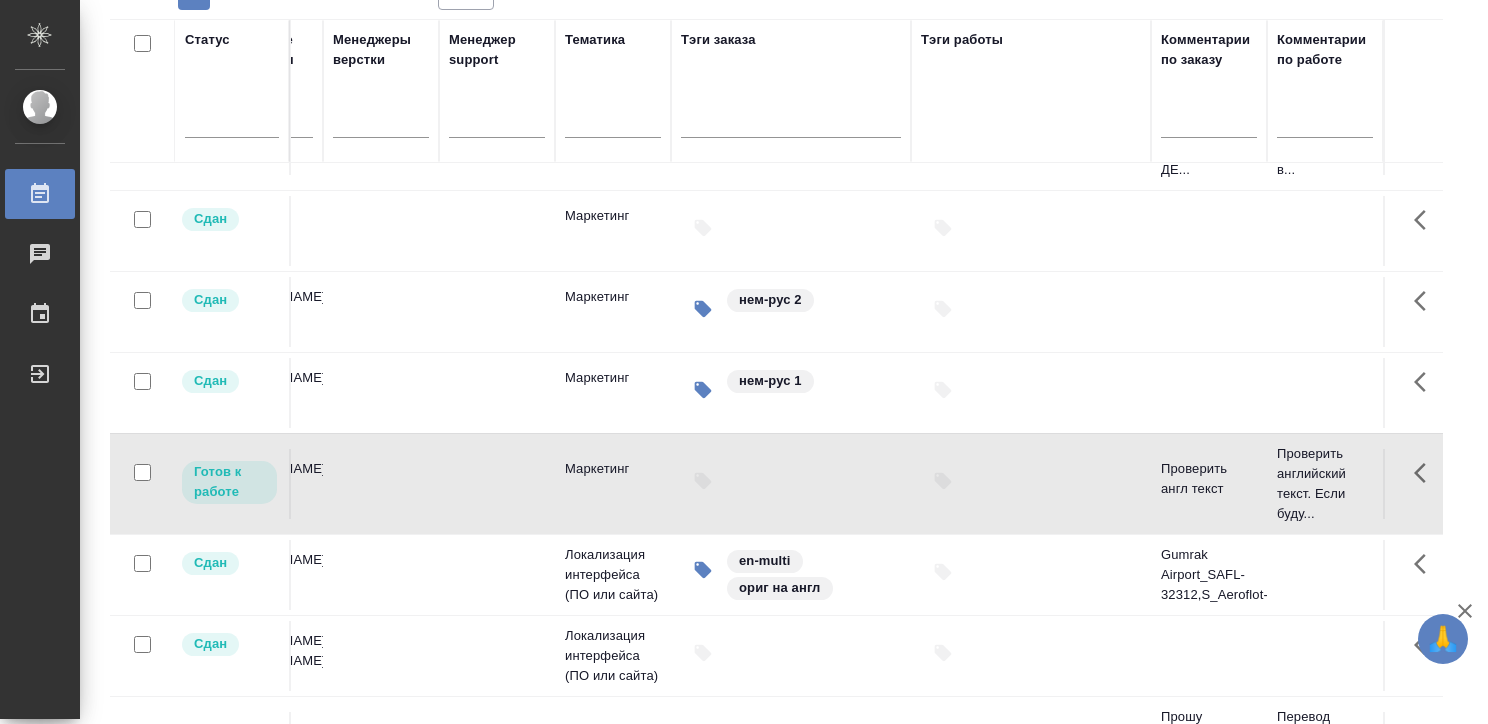 click on "Проверить англ текст" at bounding box center (1209, -214) 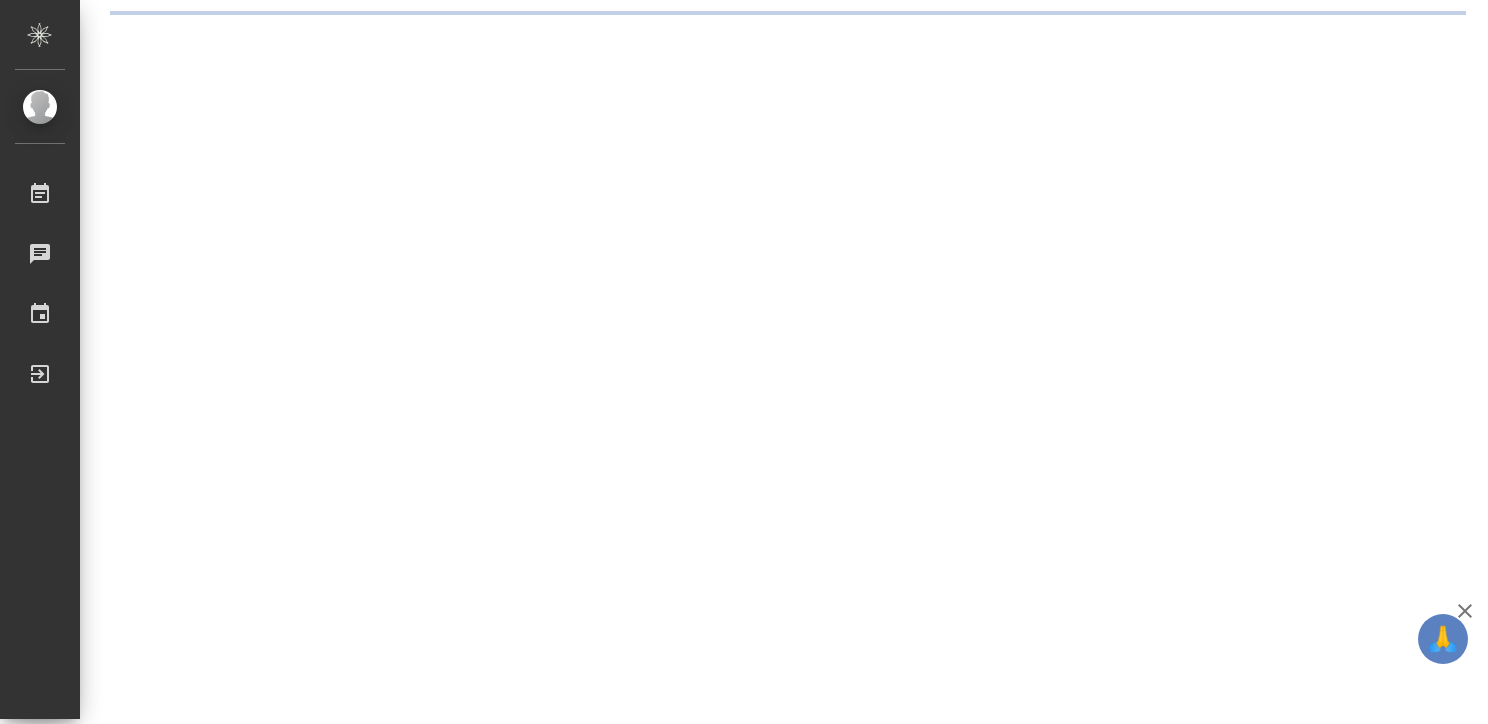 scroll, scrollTop: 0, scrollLeft: 0, axis: both 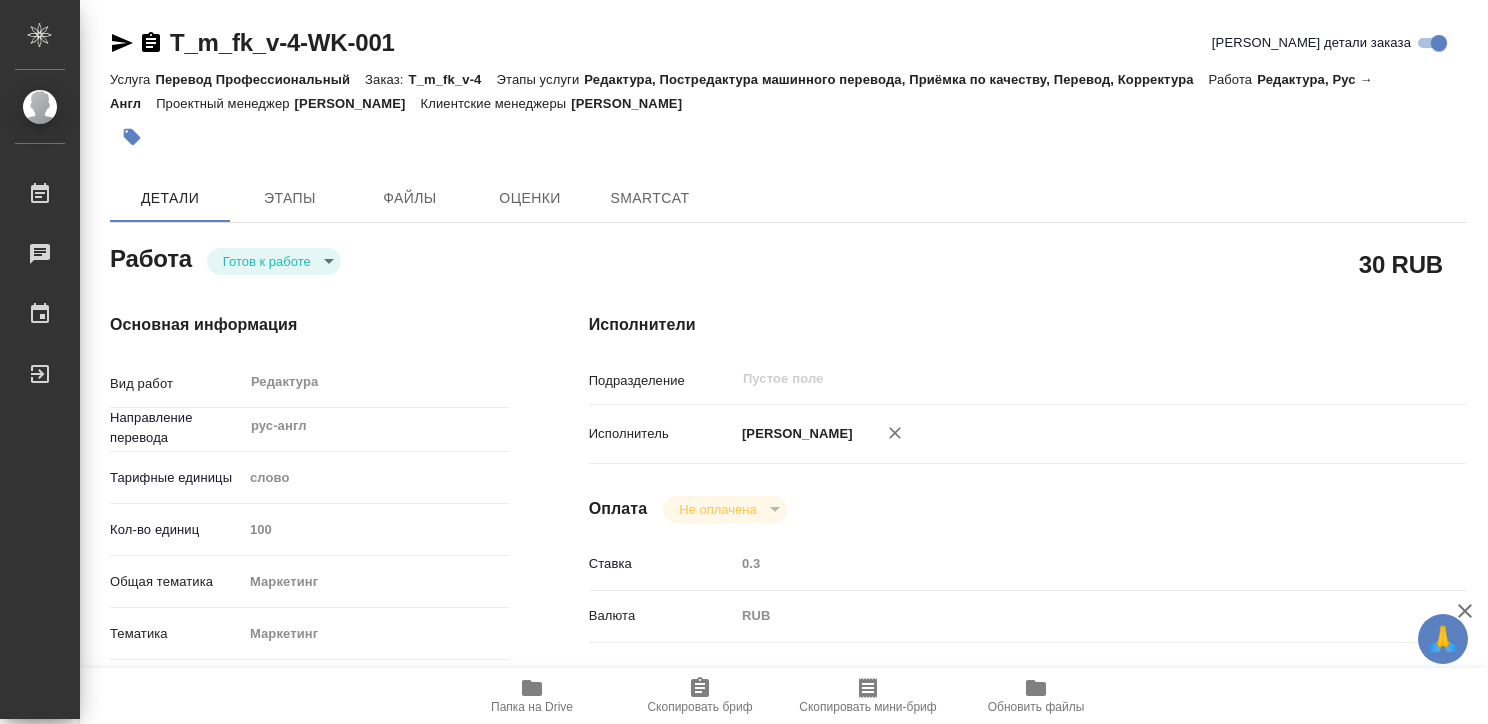 type on "x" 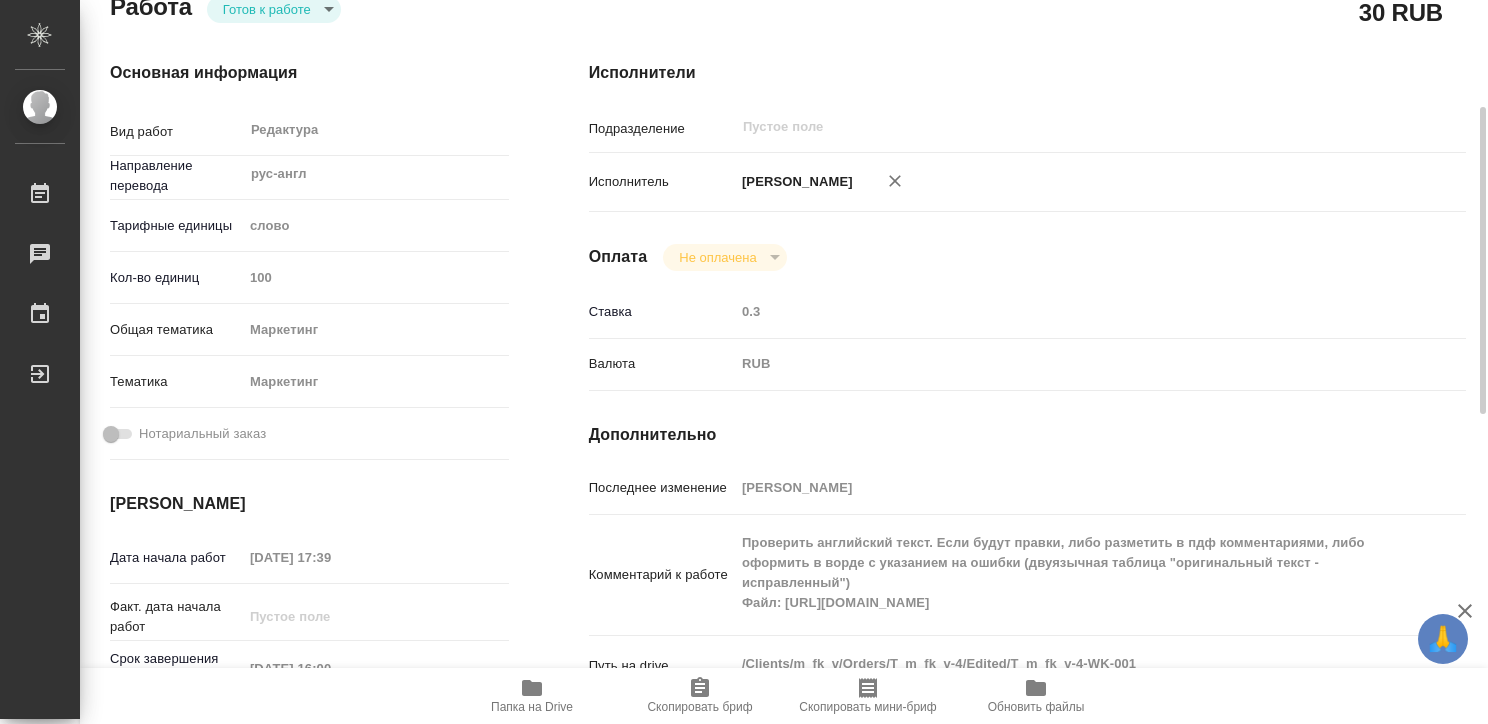 type on "x" 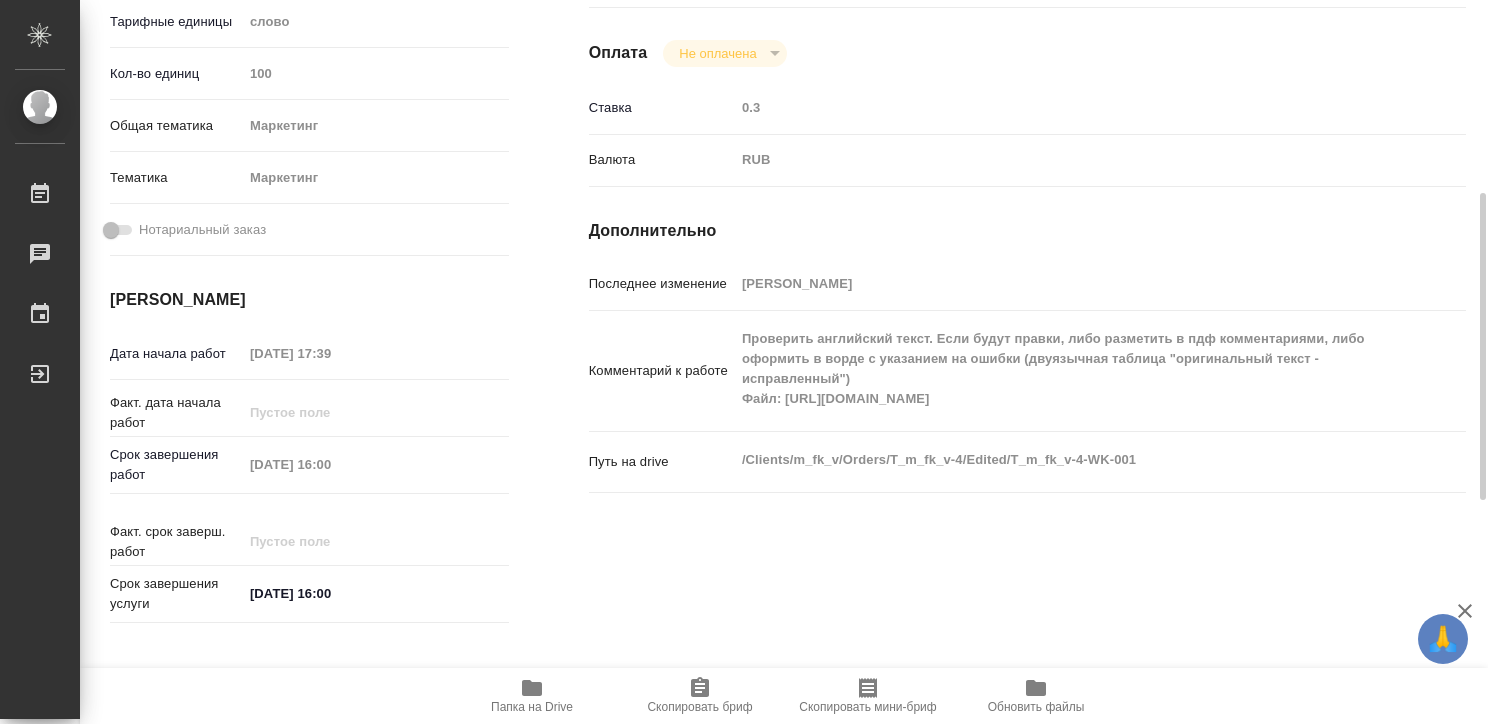 scroll, scrollTop: 457, scrollLeft: 0, axis: vertical 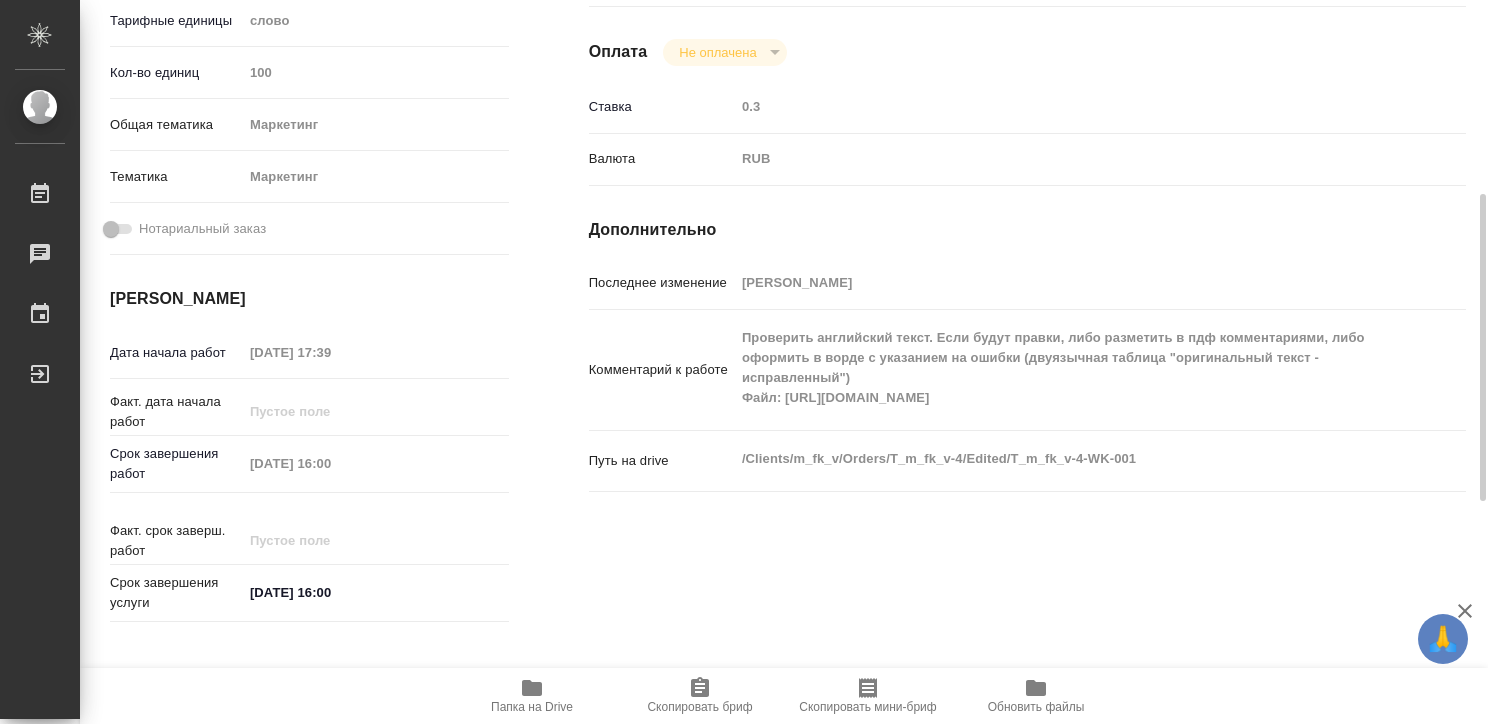 type on "x" 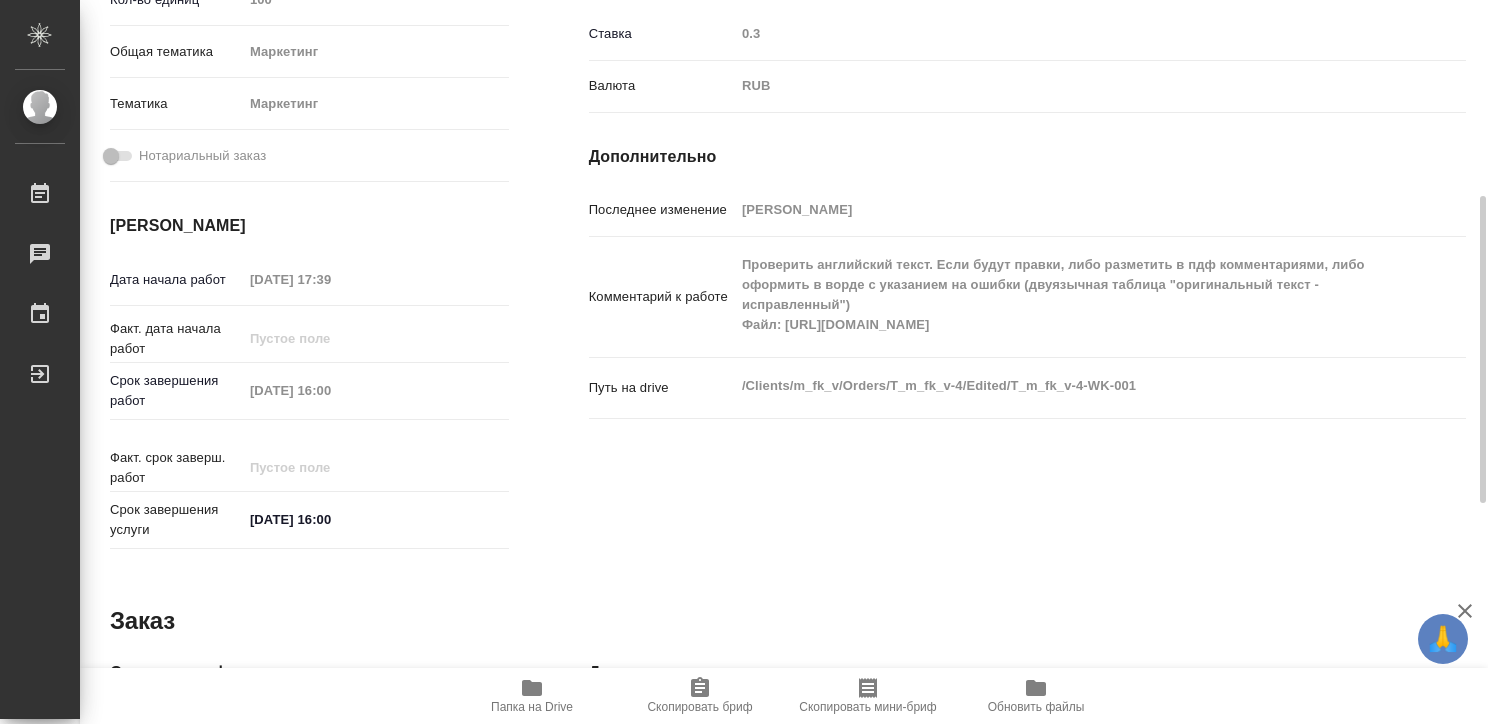 scroll, scrollTop: 508, scrollLeft: 0, axis: vertical 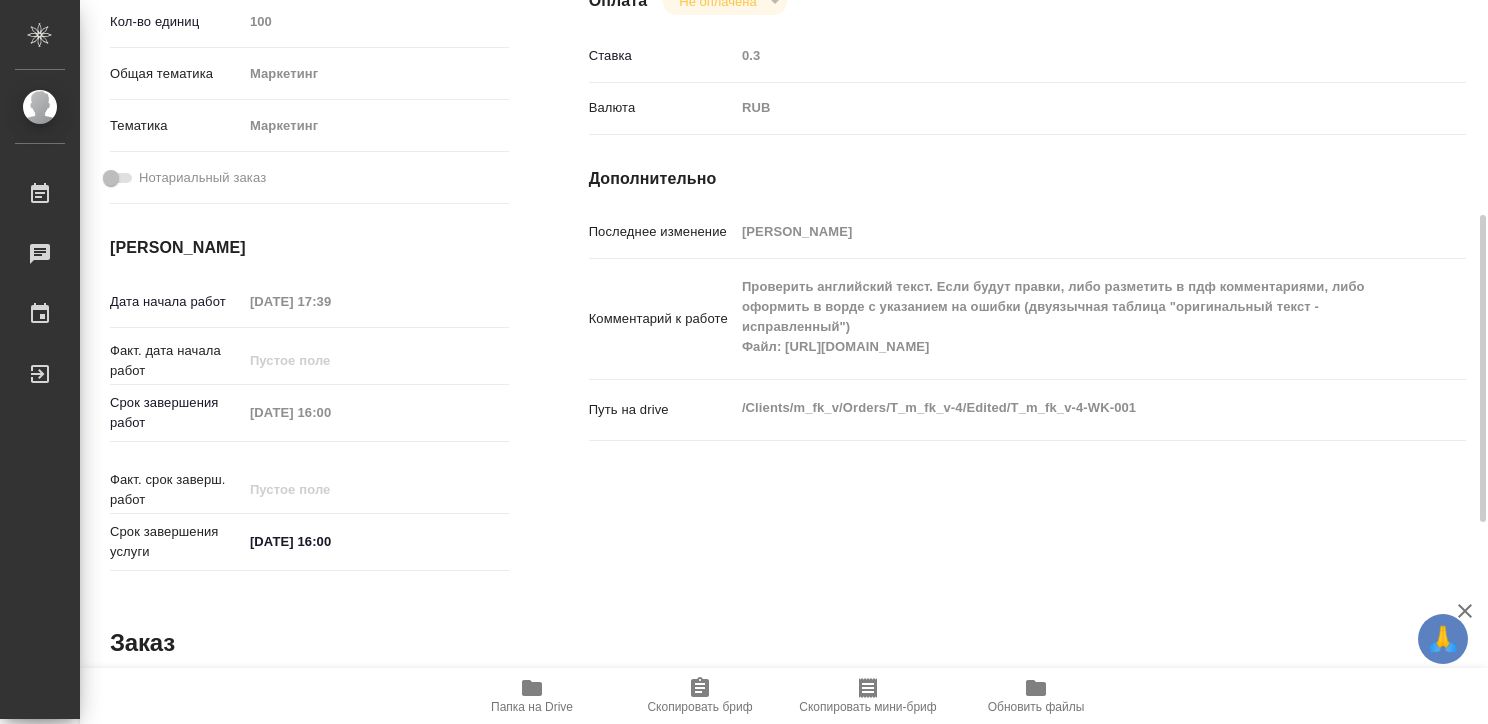 click on "Исполнители Подразделение ​ Исполнитель [PERSON_NAME] Не оплачена notPayed Ставка 0.3 Валюта RUB RUB Дополнительно Последнее изменение [PERSON_NAME] к работе Проверить английский текст. Если будут правки, либо разметить в пдф комментариями, либо оформить в ворде с указанием на ошибки (двуязычная таблица "оригинальный текст - исправленный")
Файл: [URL][DOMAIN_NAME] x Путь на drive /Clients/m_fk_v/Orders/T_m_fk_v-4/Edited/T_m_fk_v-4-WK-001 x" at bounding box center [1027, 192] 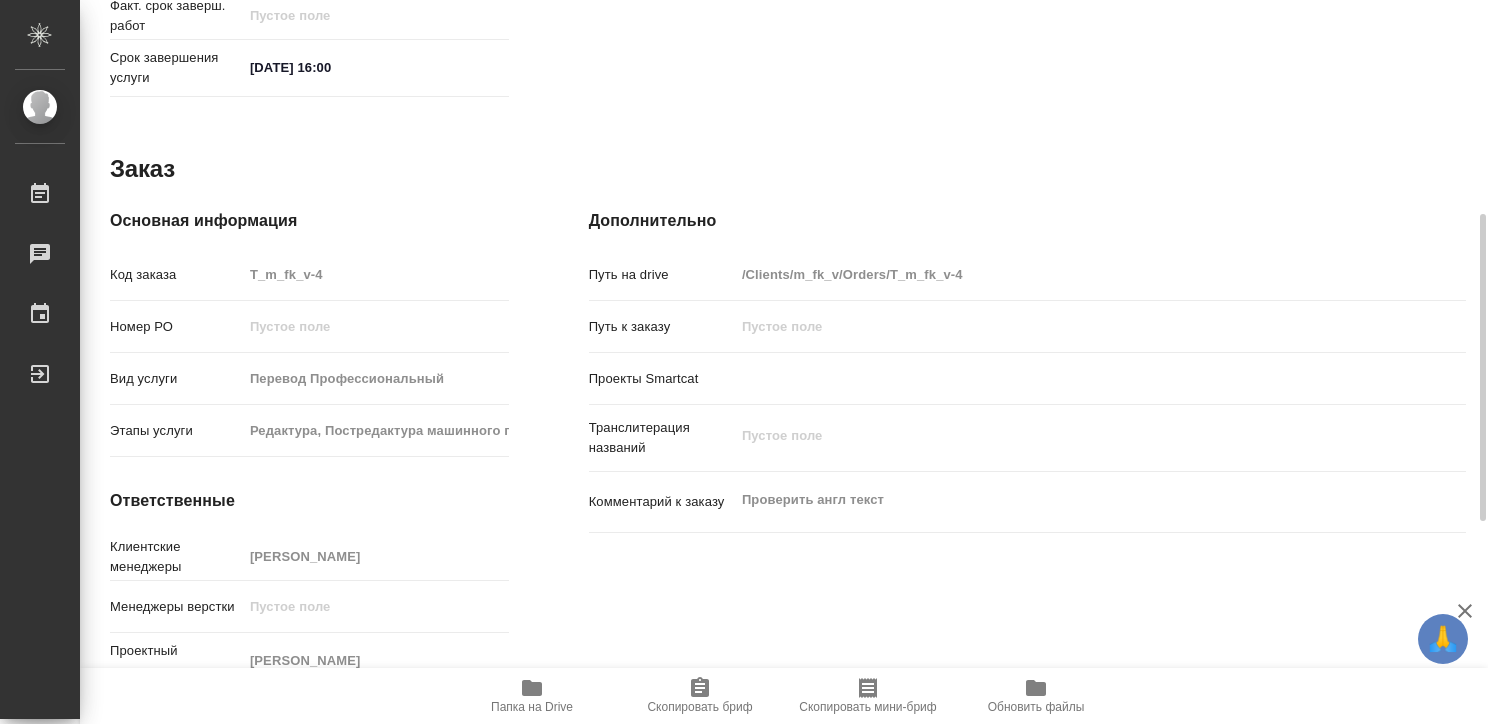 scroll, scrollTop: 0, scrollLeft: 0, axis: both 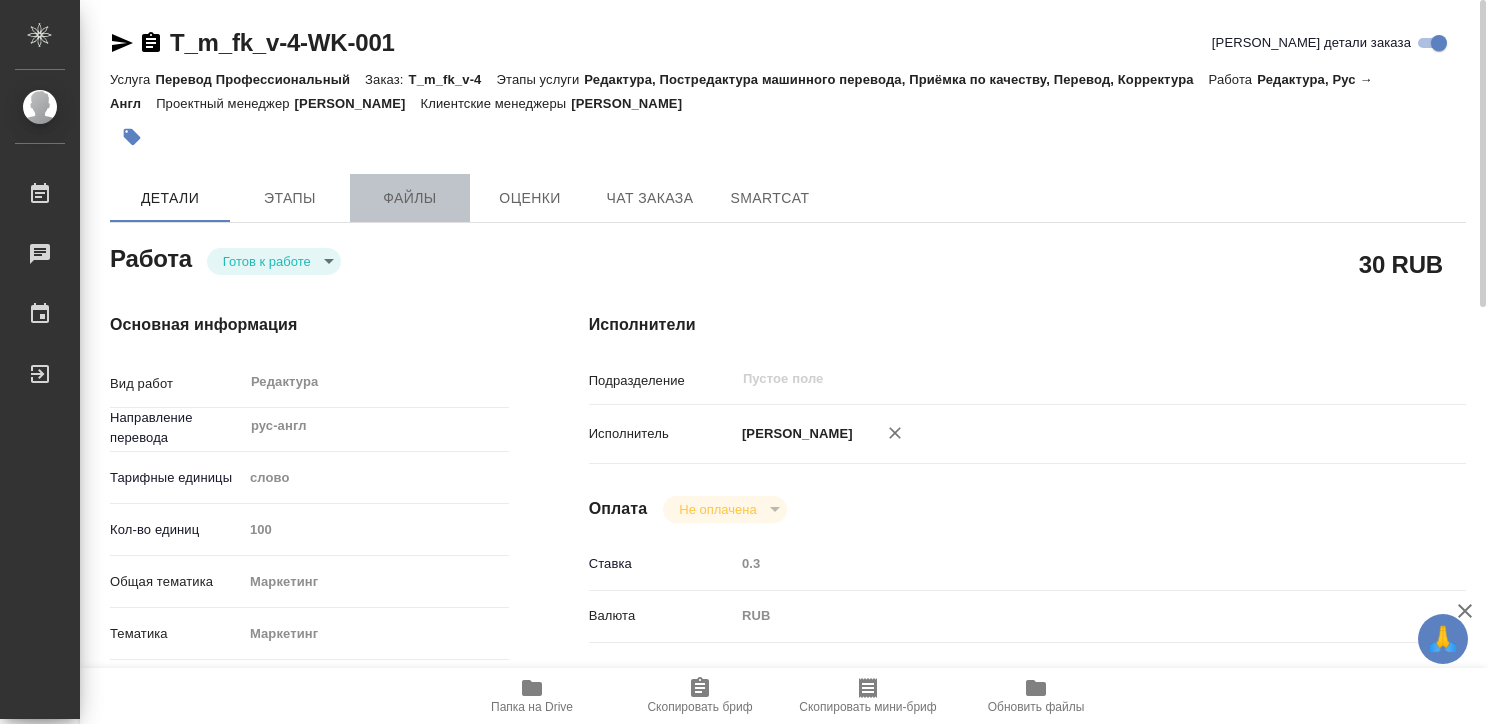 click on "Файлы" at bounding box center (410, 198) 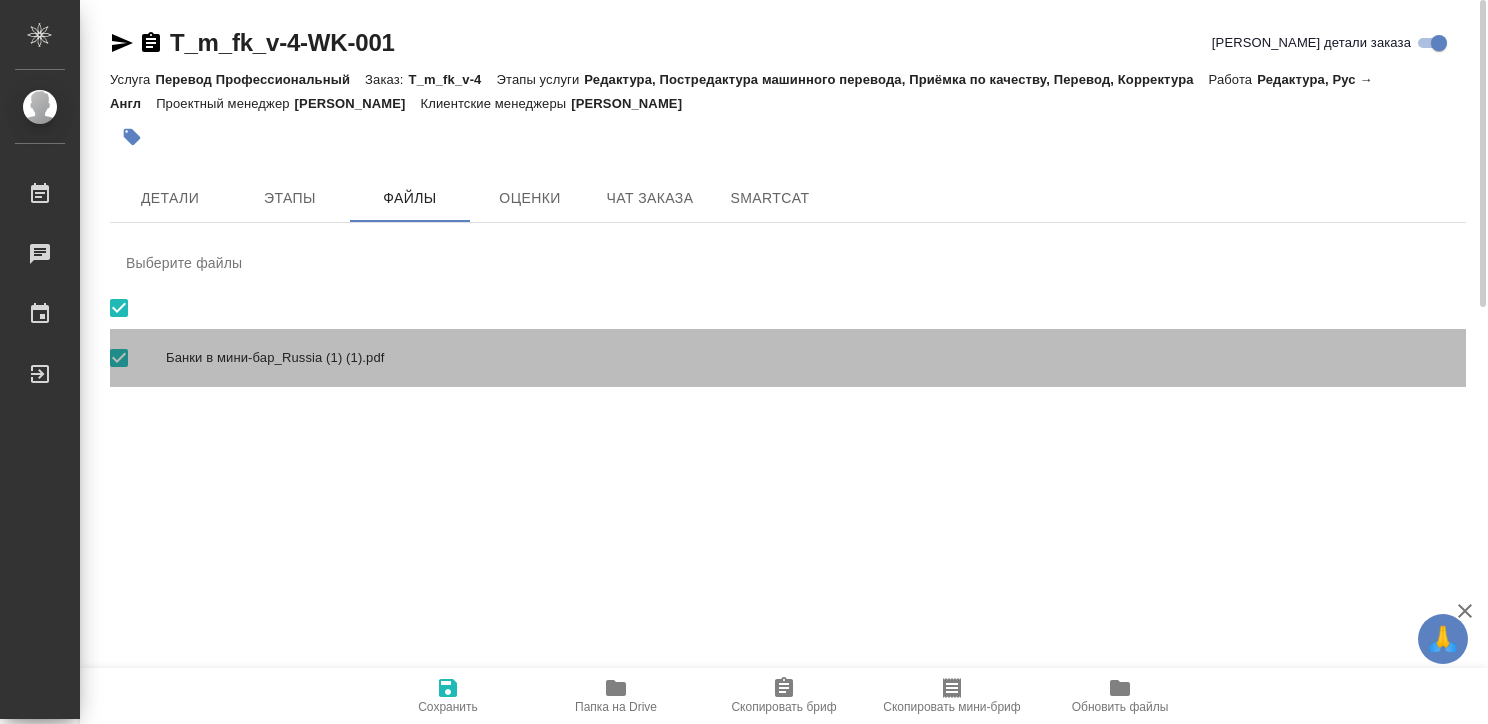 click on "Банки в мини-бар_Russia (1) (1).pdf" at bounding box center (808, 358) 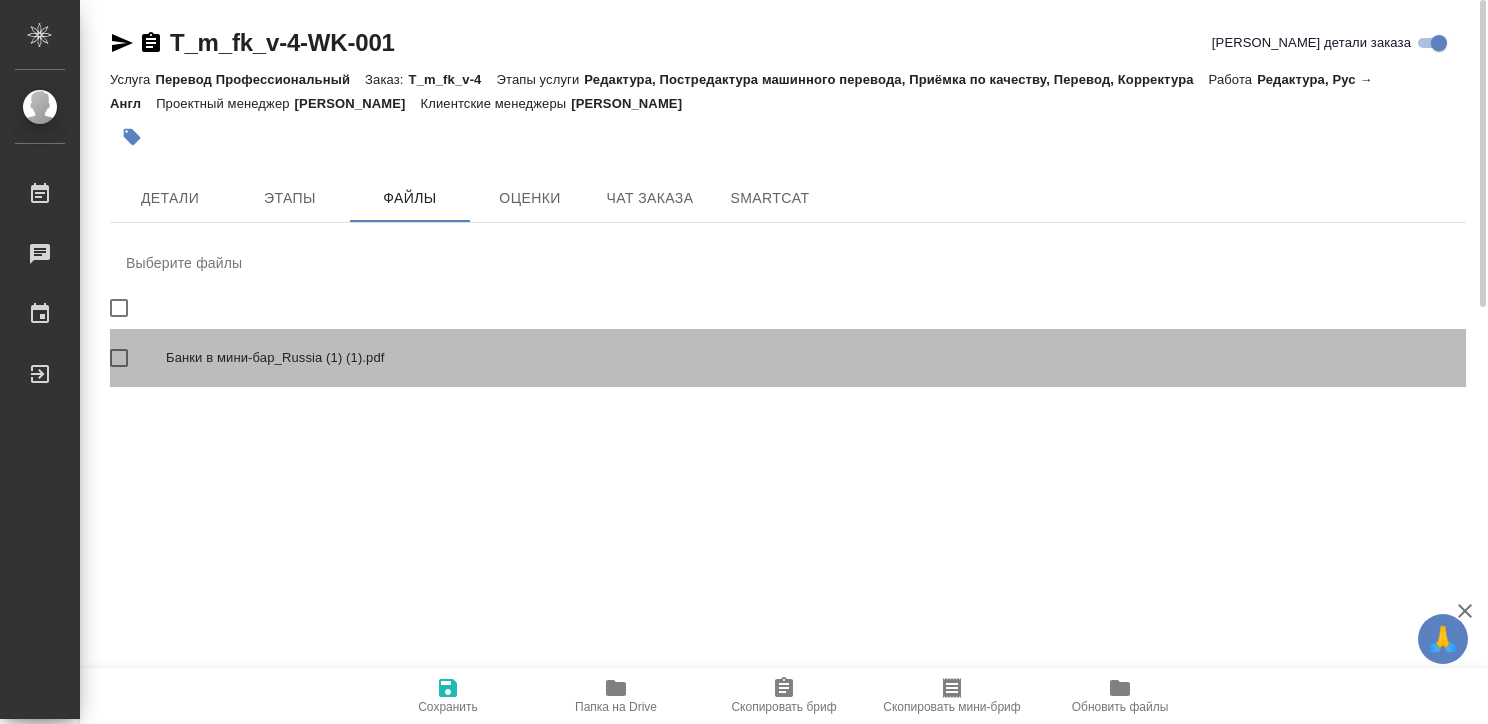 click on "Банки в мини-бар_Russia (1) (1).pdf" at bounding box center (808, 358) 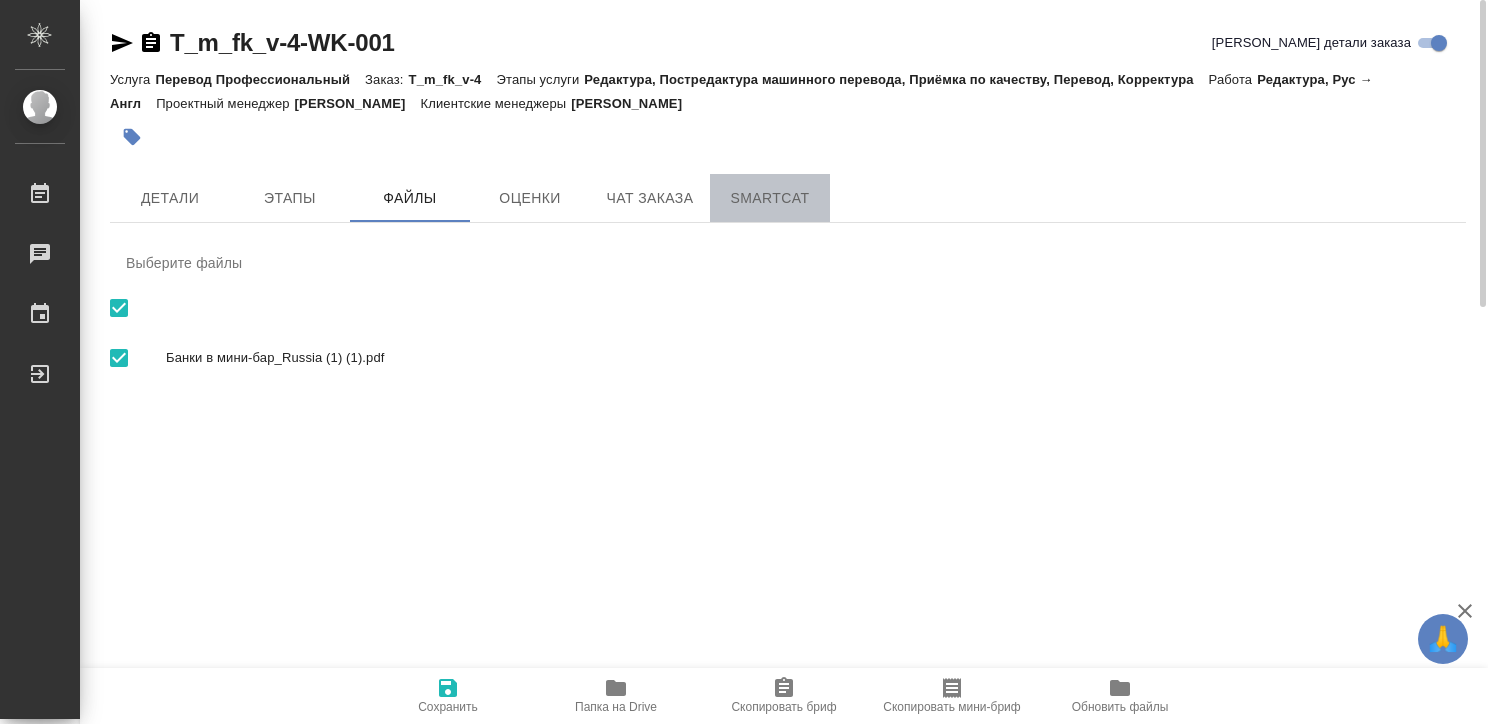 click on "SmartCat" at bounding box center [770, 198] 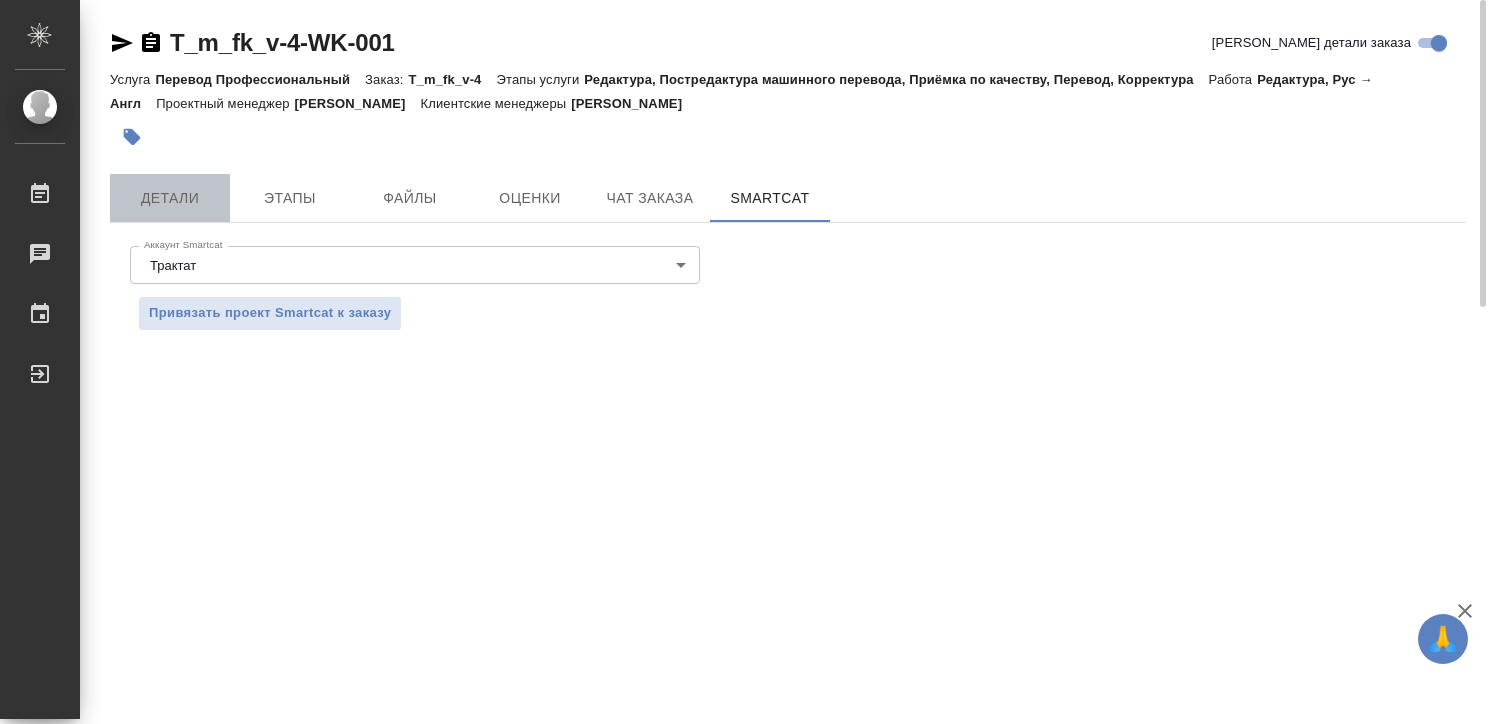 click on "Детали" at bounding box center (170, 198) 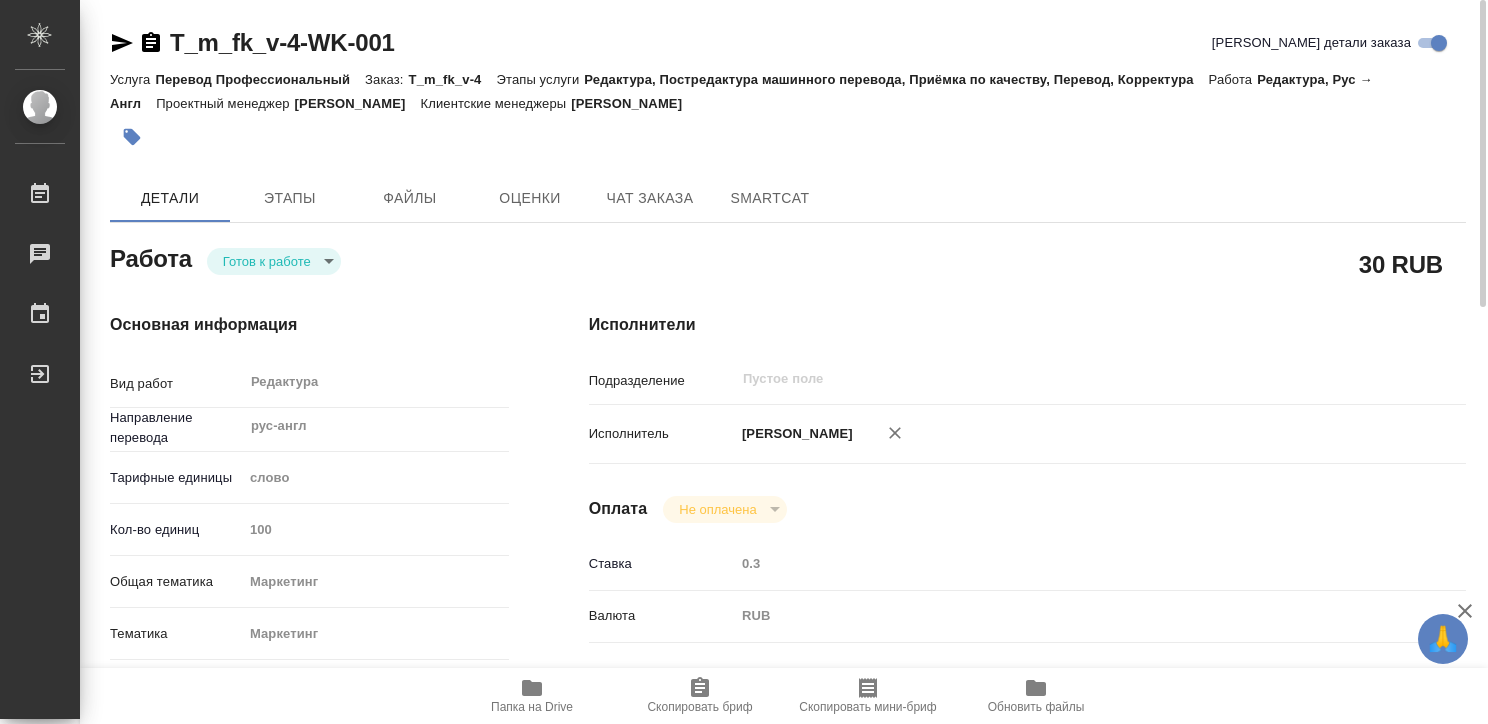 type on "x" 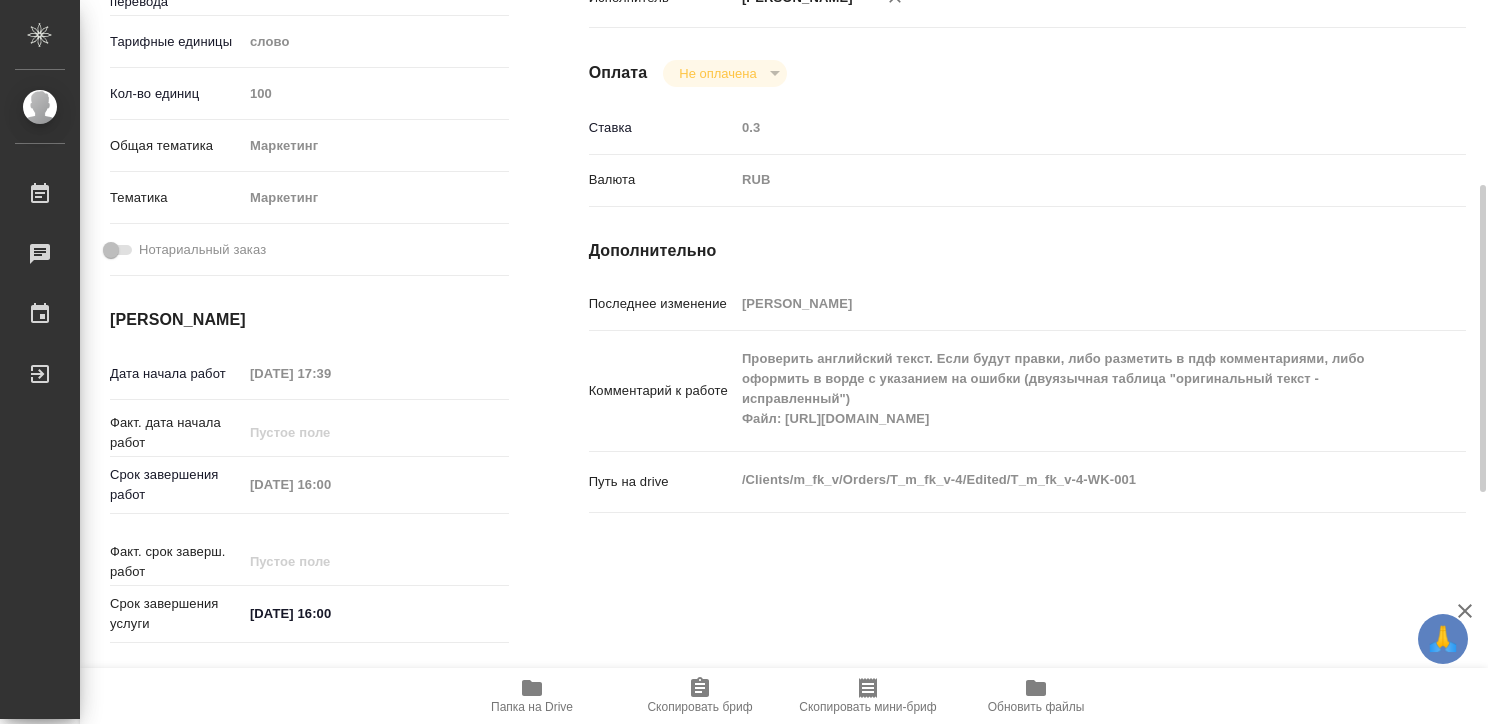 type on "x" 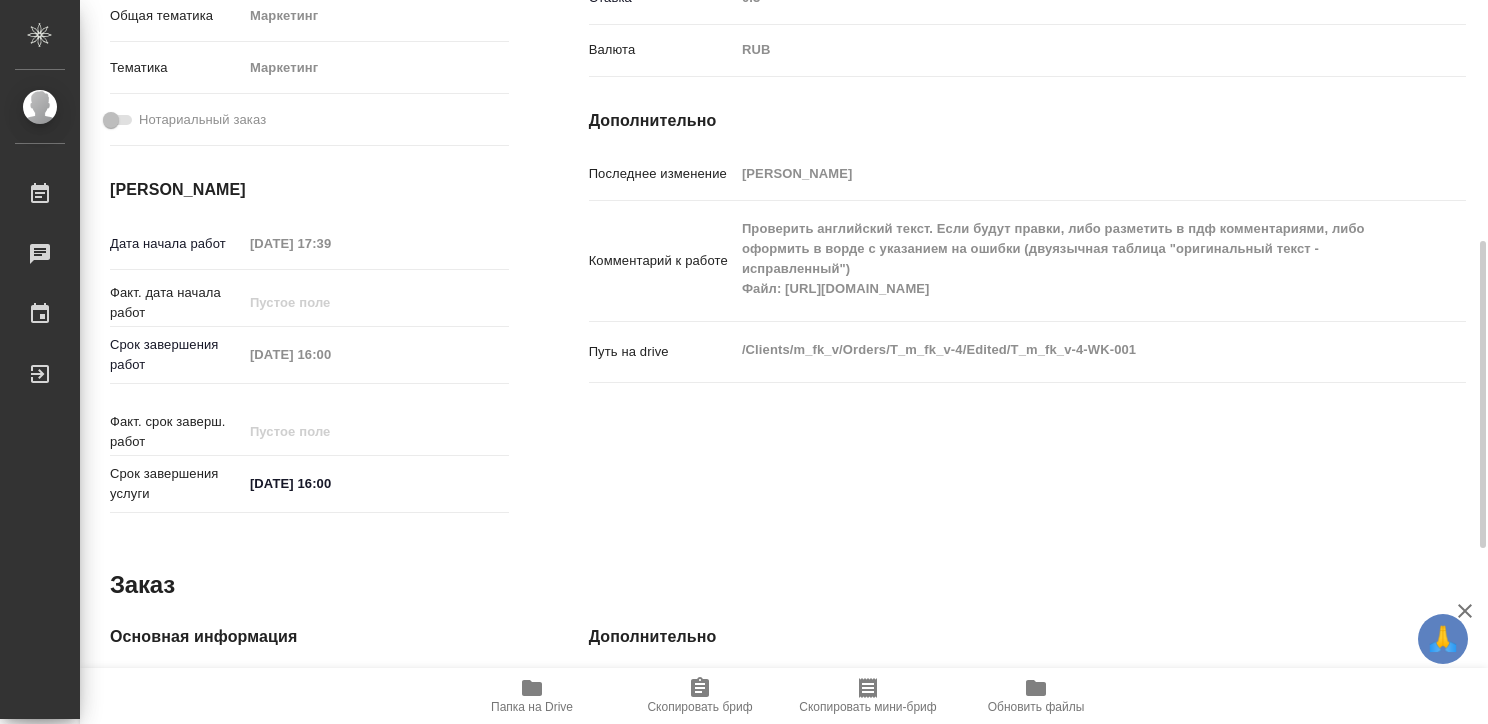 scroll, scrollTop: 567, scrollLeft: 0, axis: vertical 